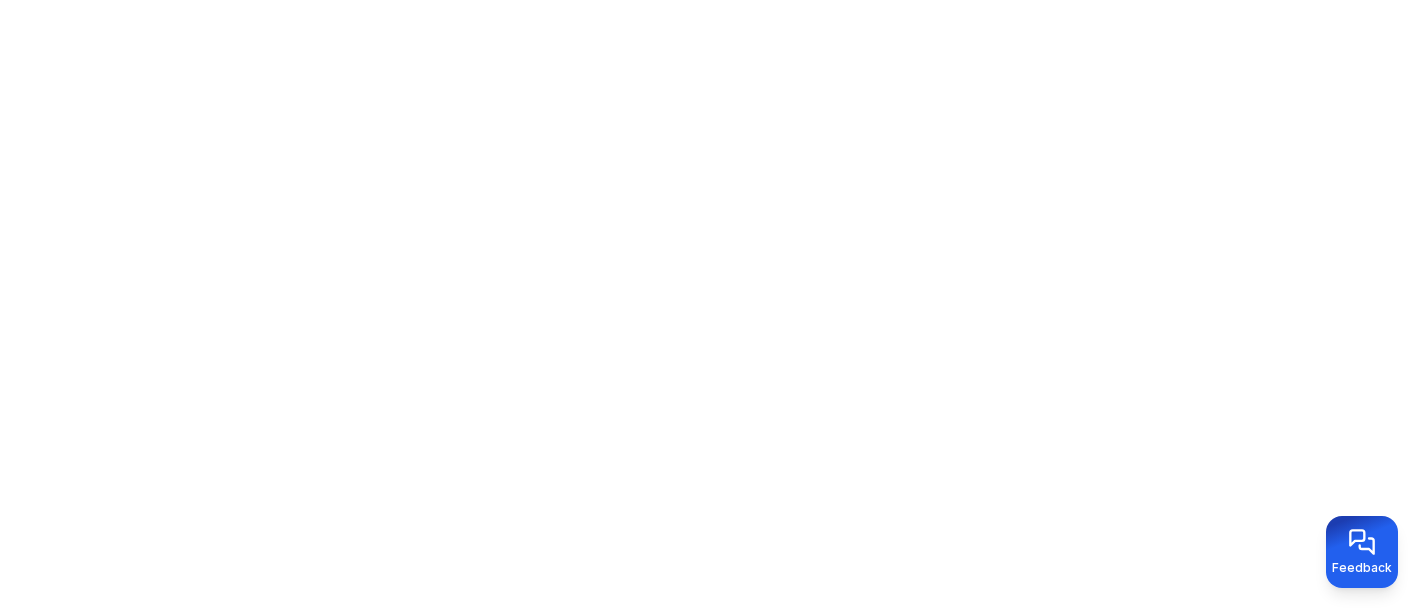 scroll, scrollTop: 0, scrollLeft: 0, axis: both 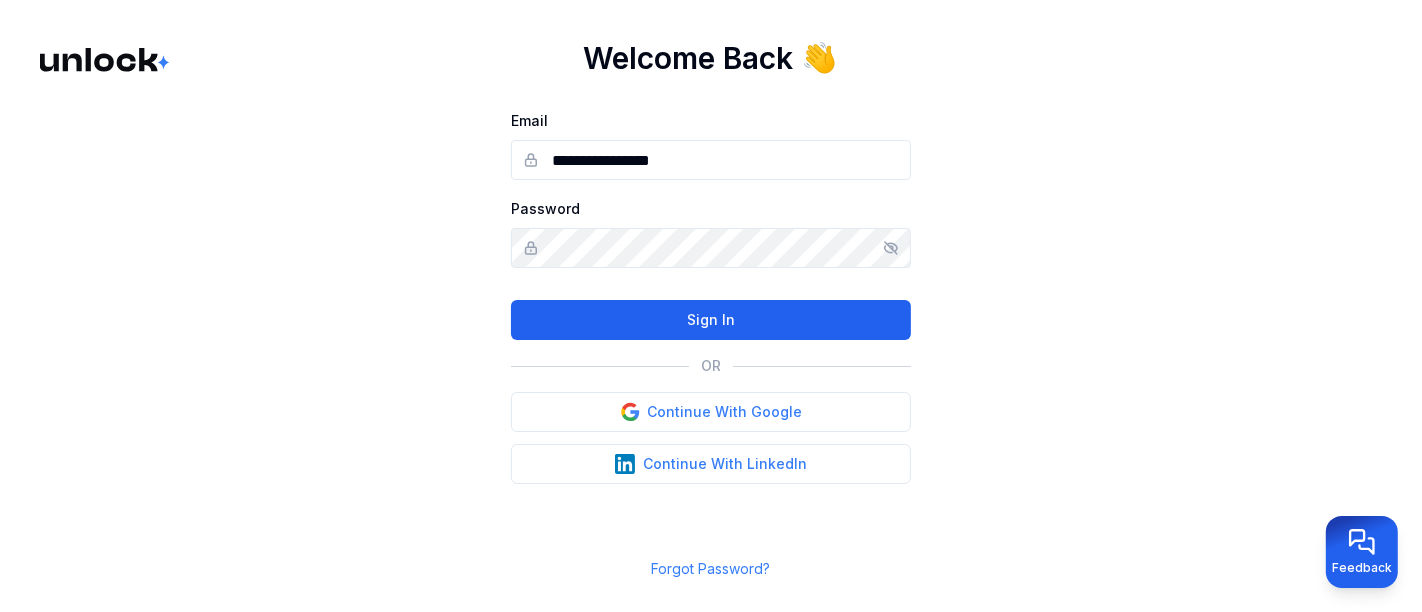 click on "Sign In" at bounding box center [711, 320] 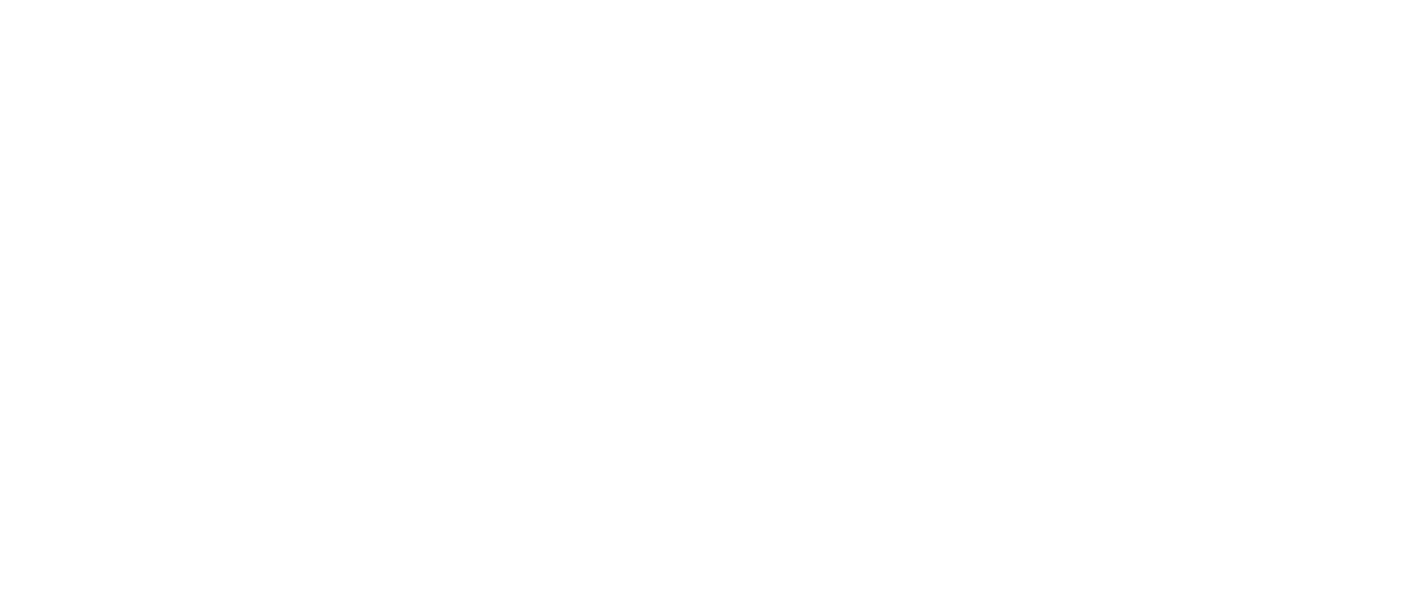 scroll, scrollTop: 0, scrollLeft: 0, axis: both 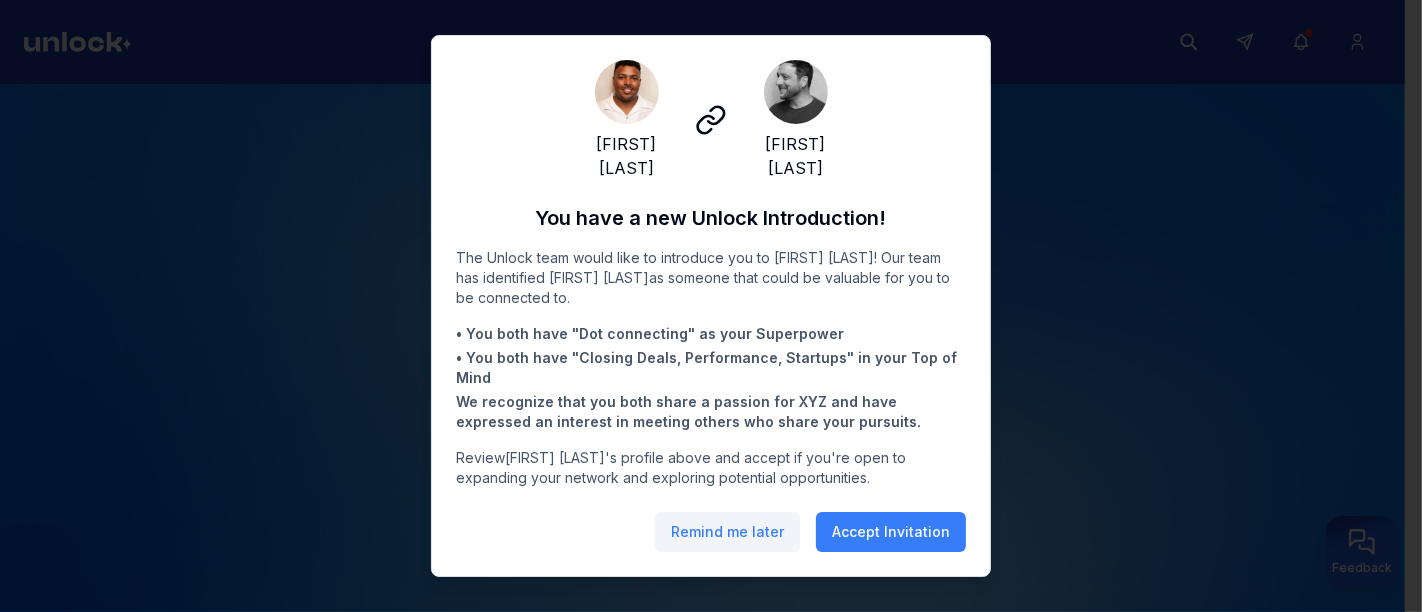 click on "Remind me later" at bounding box center (727, 532) 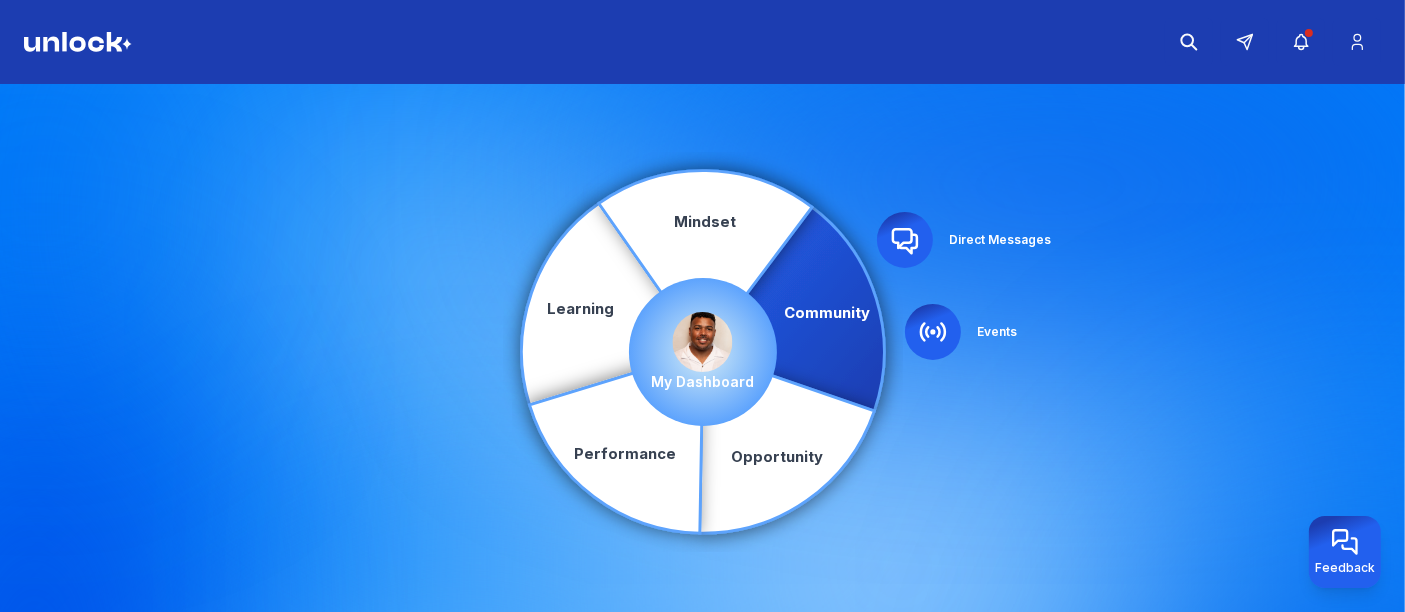 click at bounding box center [703, 342] 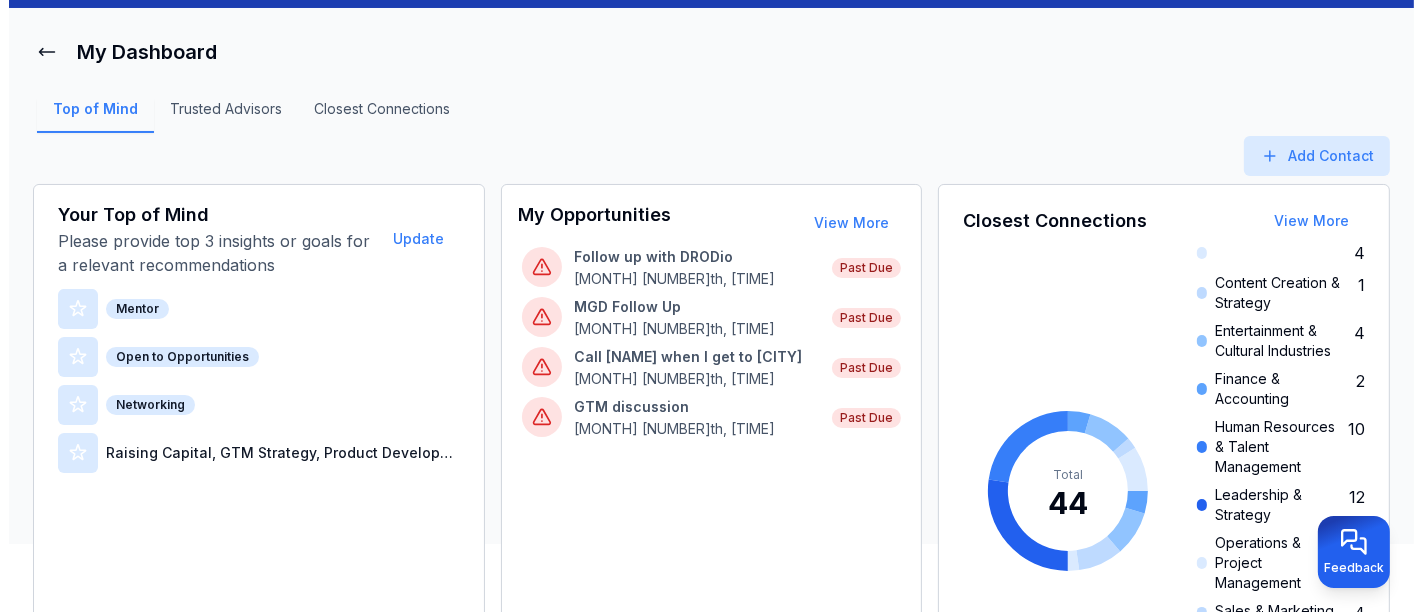 scroll, scrollTop: 111, scrollLeft: 0, axis: vertical 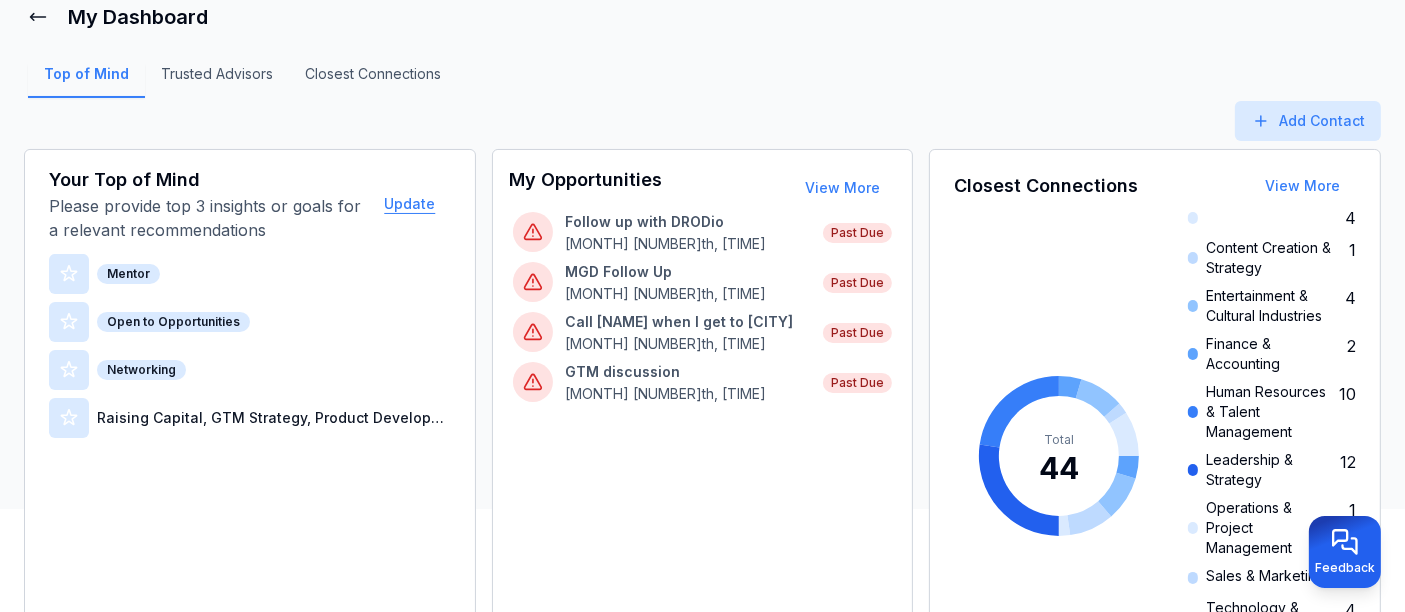 click on "Update" at bounding box center (409, 204) 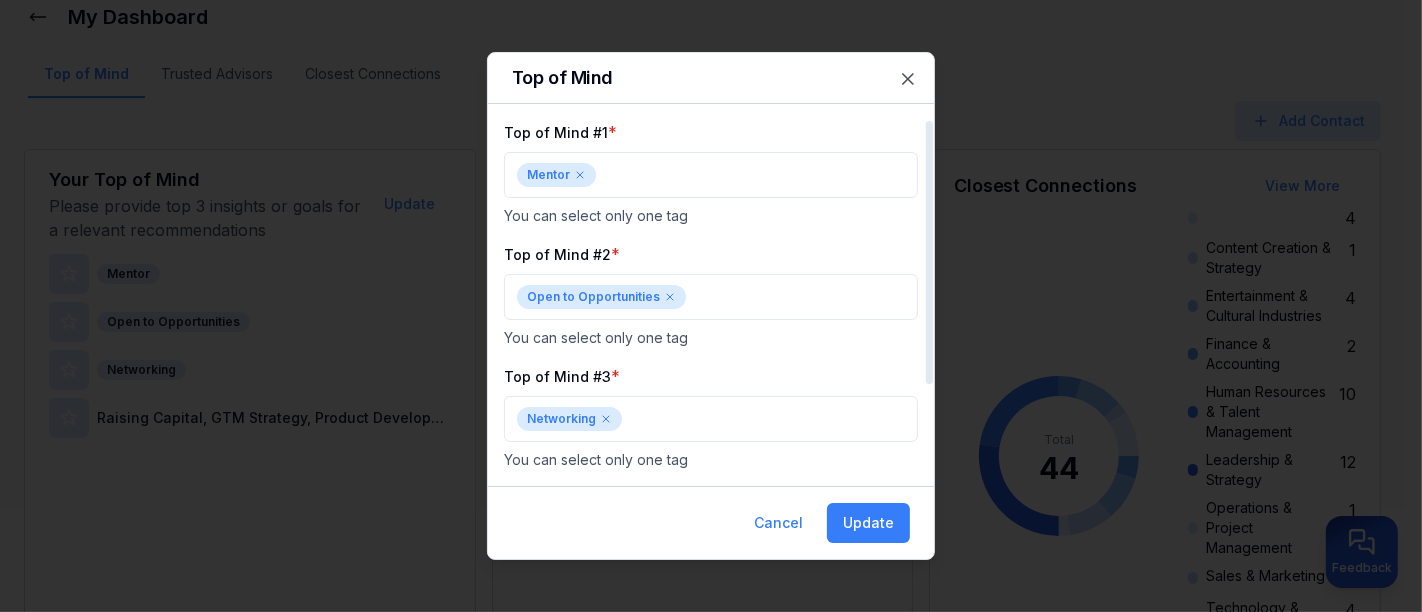 click 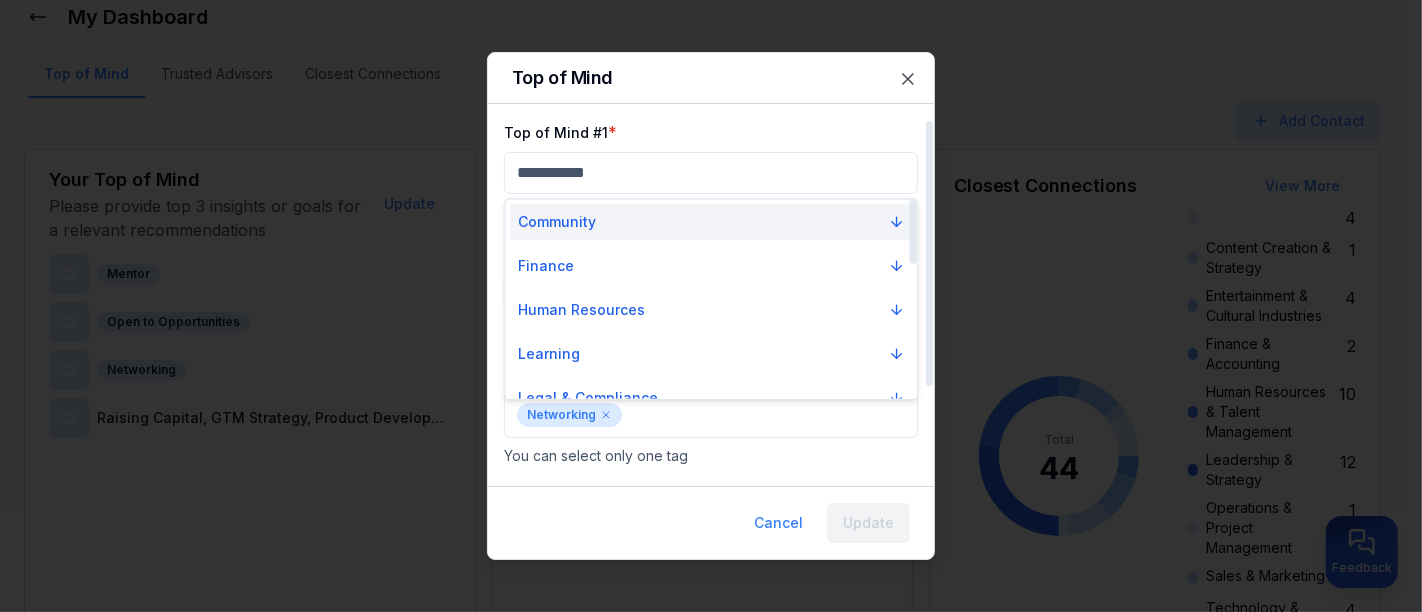 click on "Community" at bounding box center (711, 222) 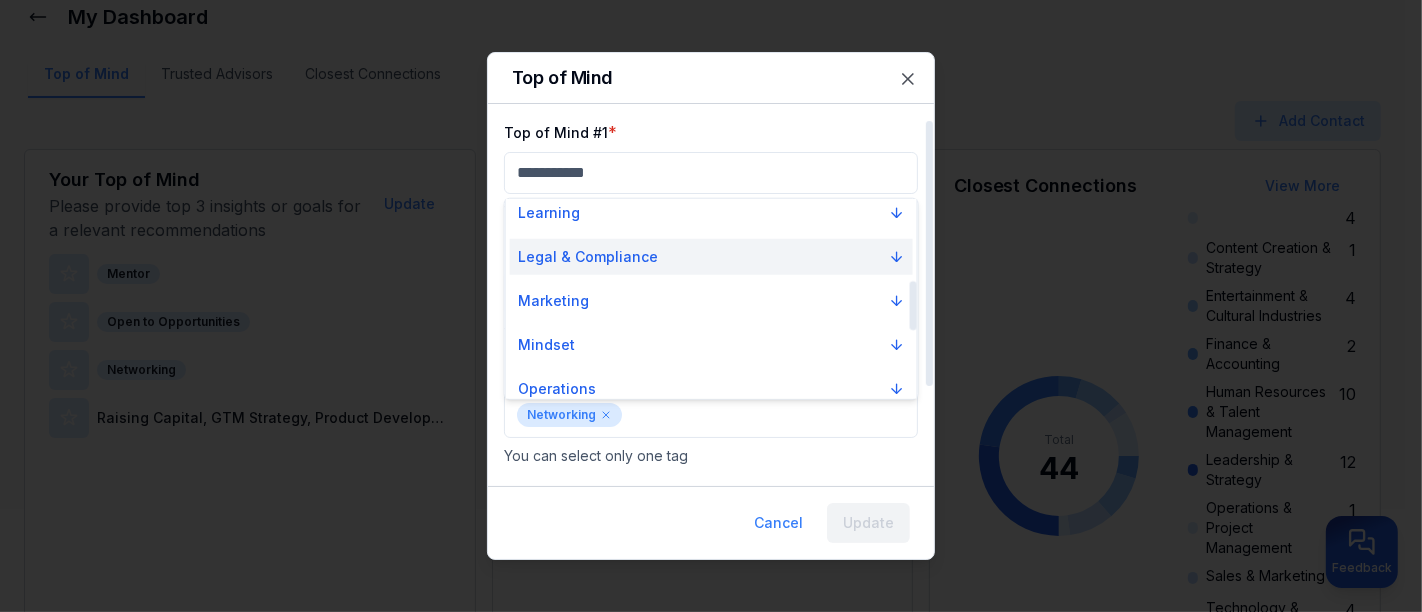 click on "Legal & Compliance" at bounding box center (588, 257) 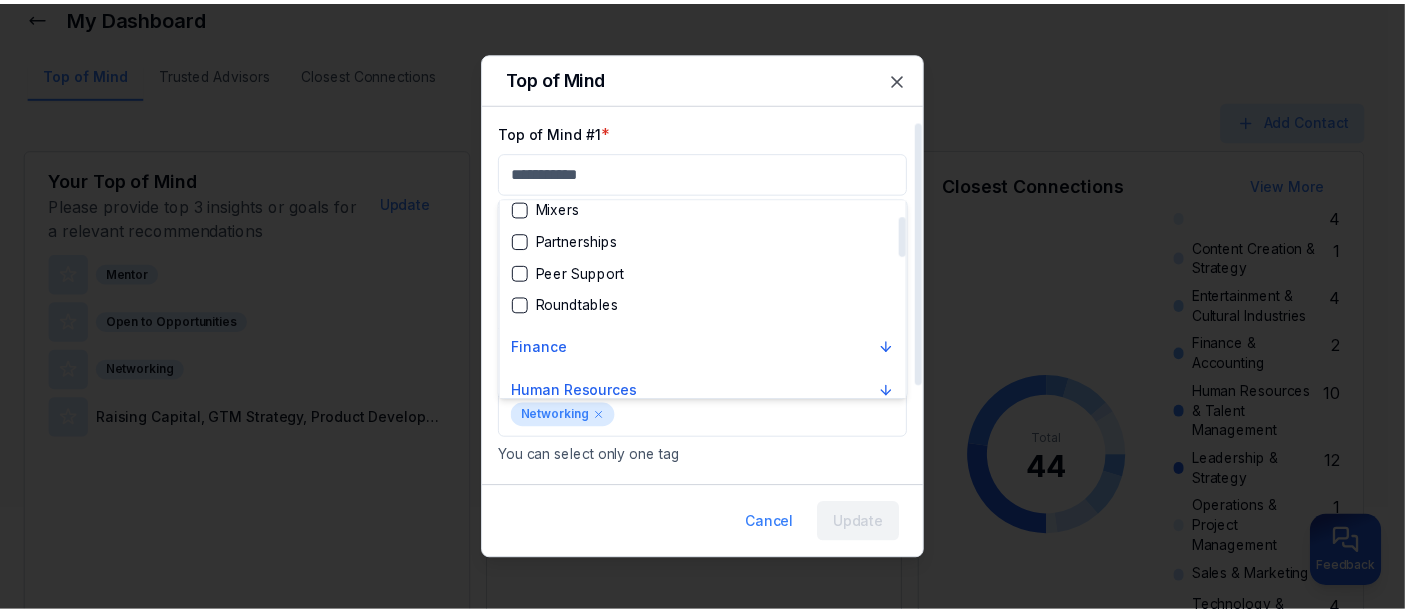 scroll, scrollTop: 0, scrollLeft: 0, axis: both 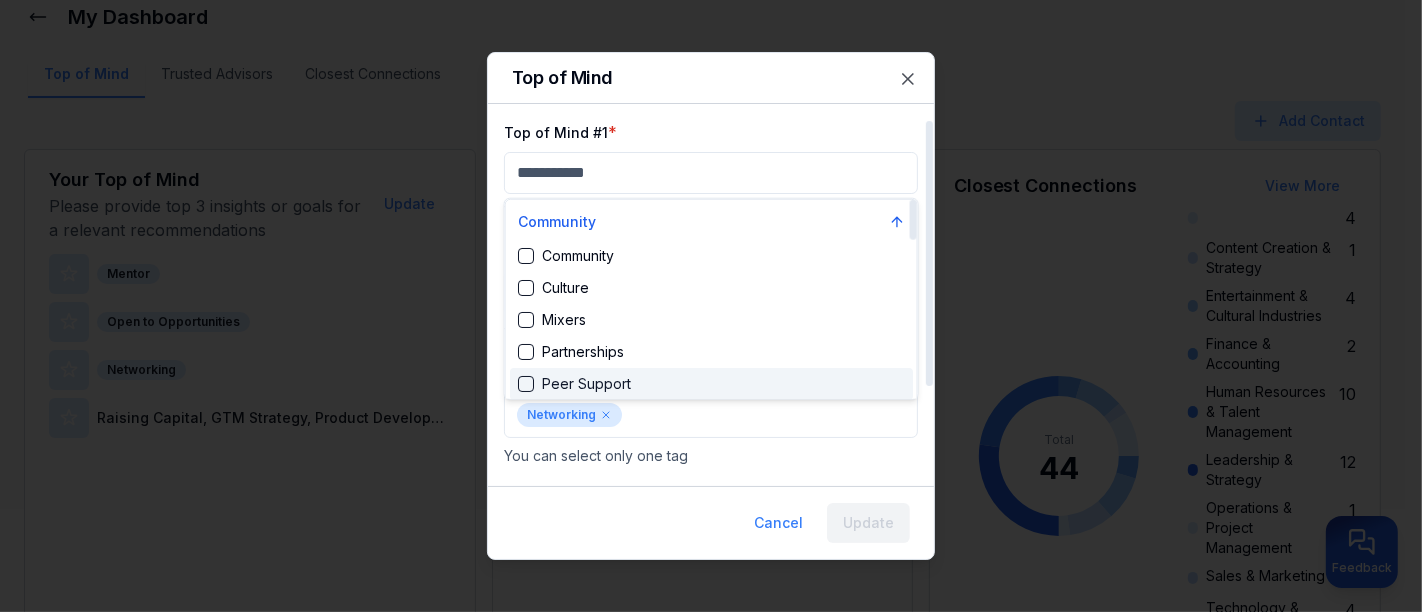 click at bounding box center (526, 384) 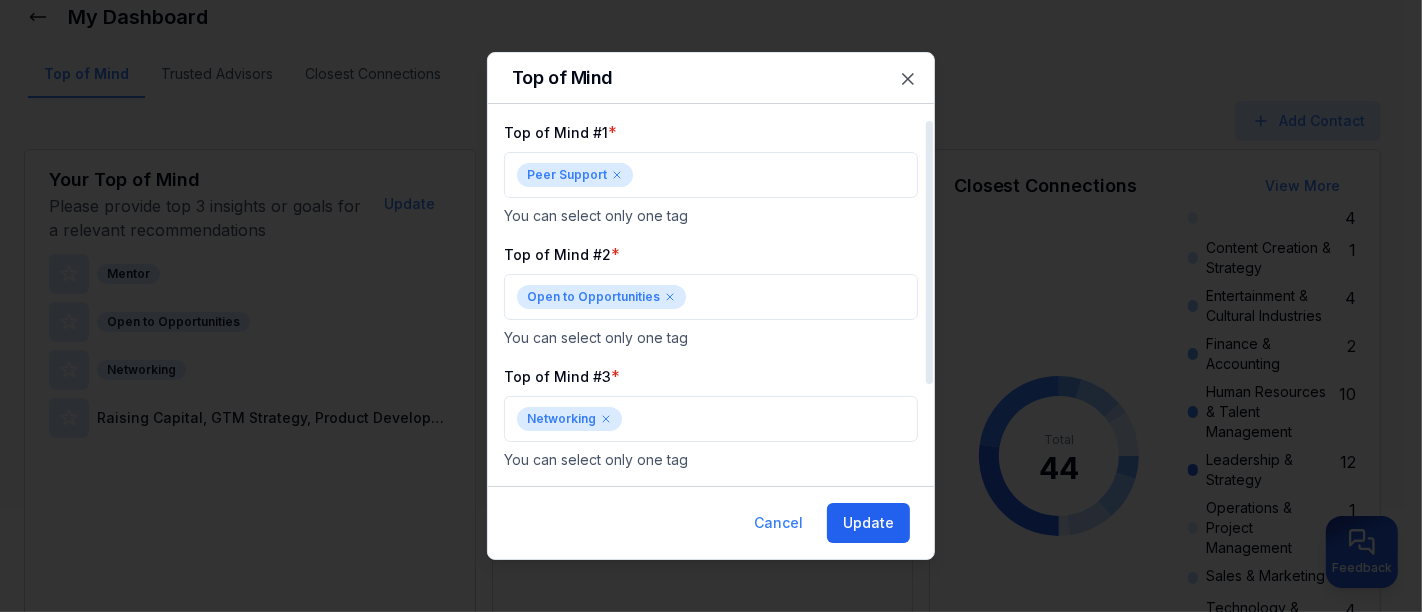 click on "Update" at bounding box center (868, 523) 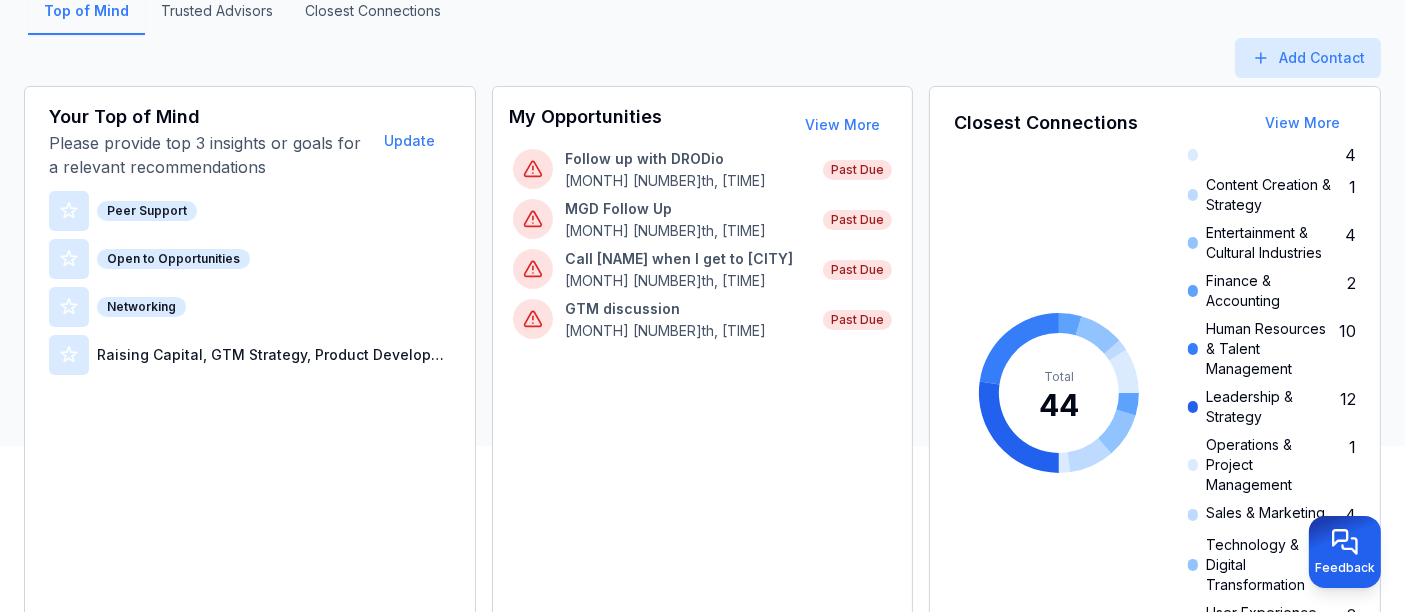 scroll, scrollTop: 0, scrollLeft: 0, axis: both 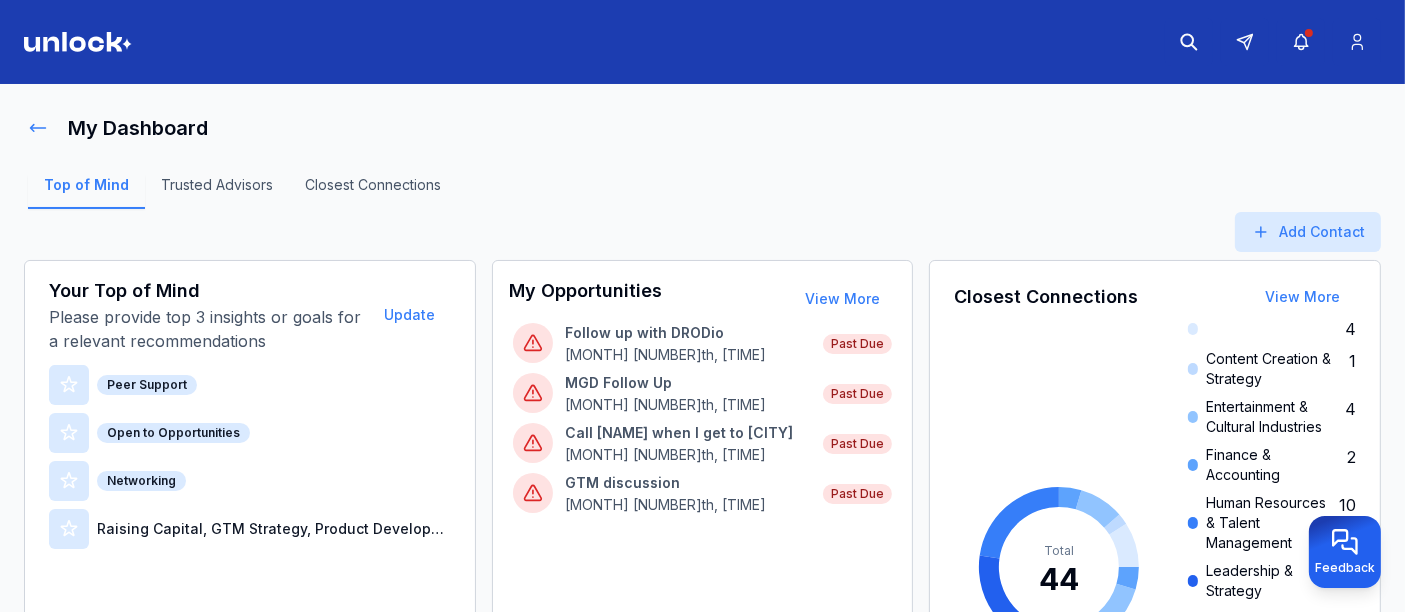 click 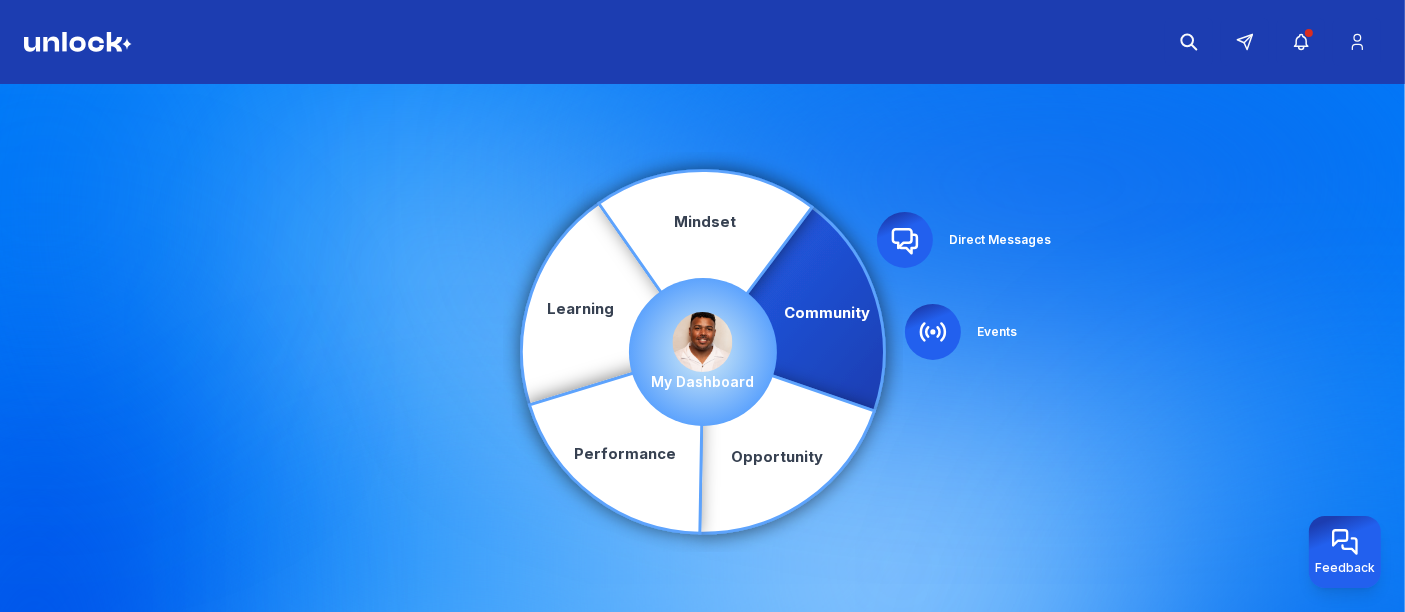 click 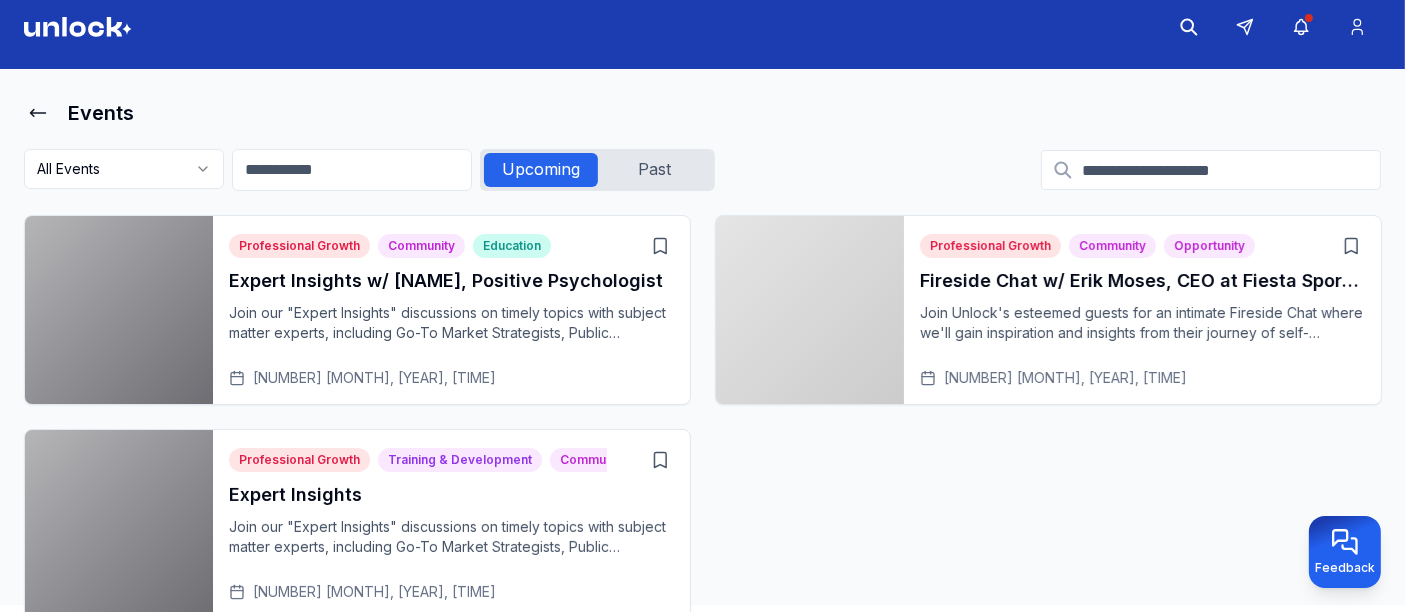 scroll, scrollTop: 20, scrollLeft: 0, axis: vertical 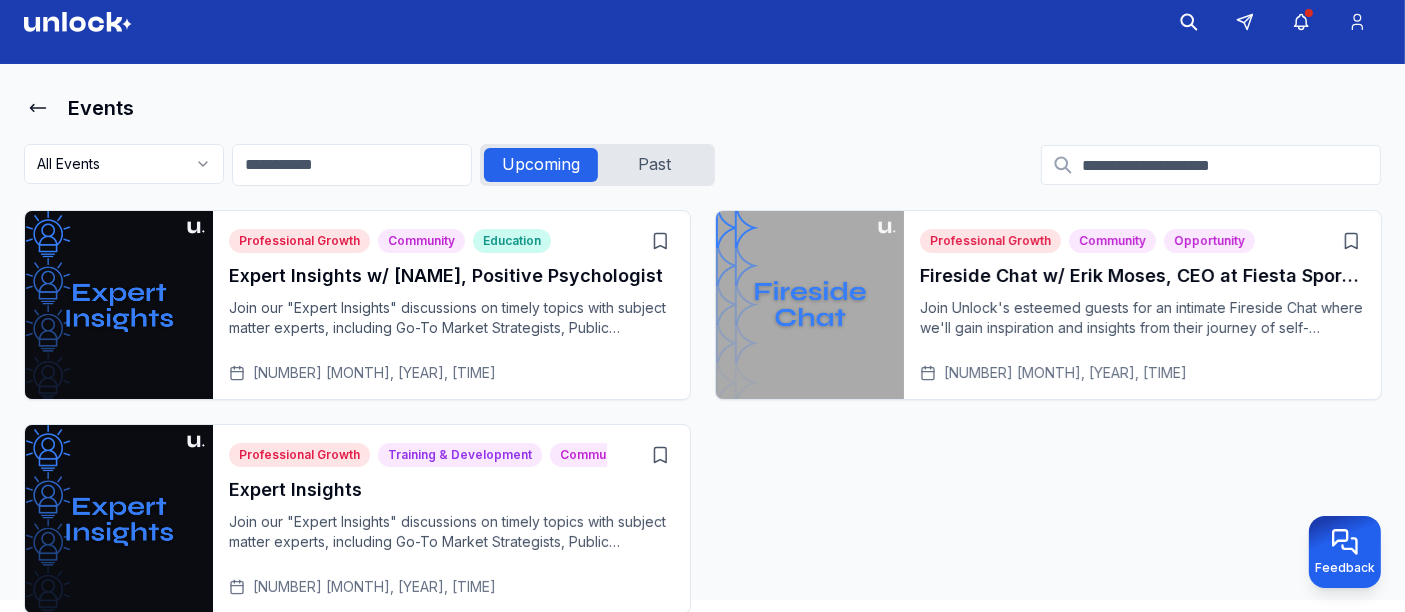click on "Past" at bounding box center (654, 165) 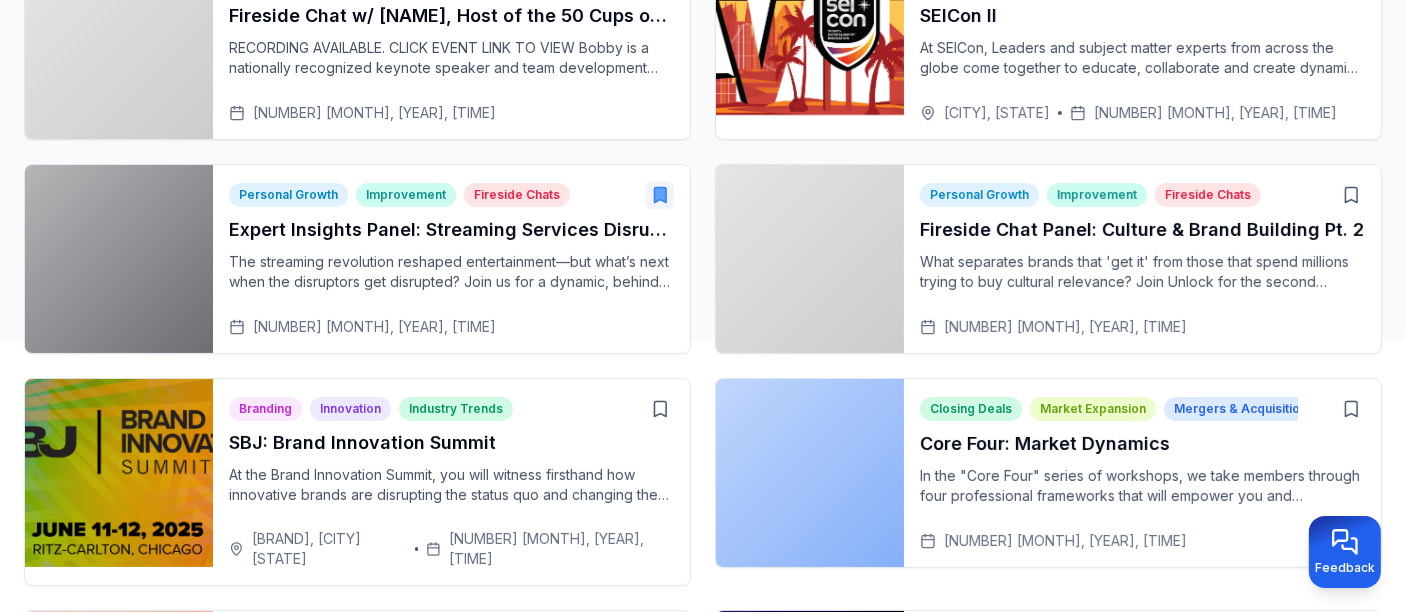 scroll, scrollTop: 20, scrollLeft: 0, axis: vertical 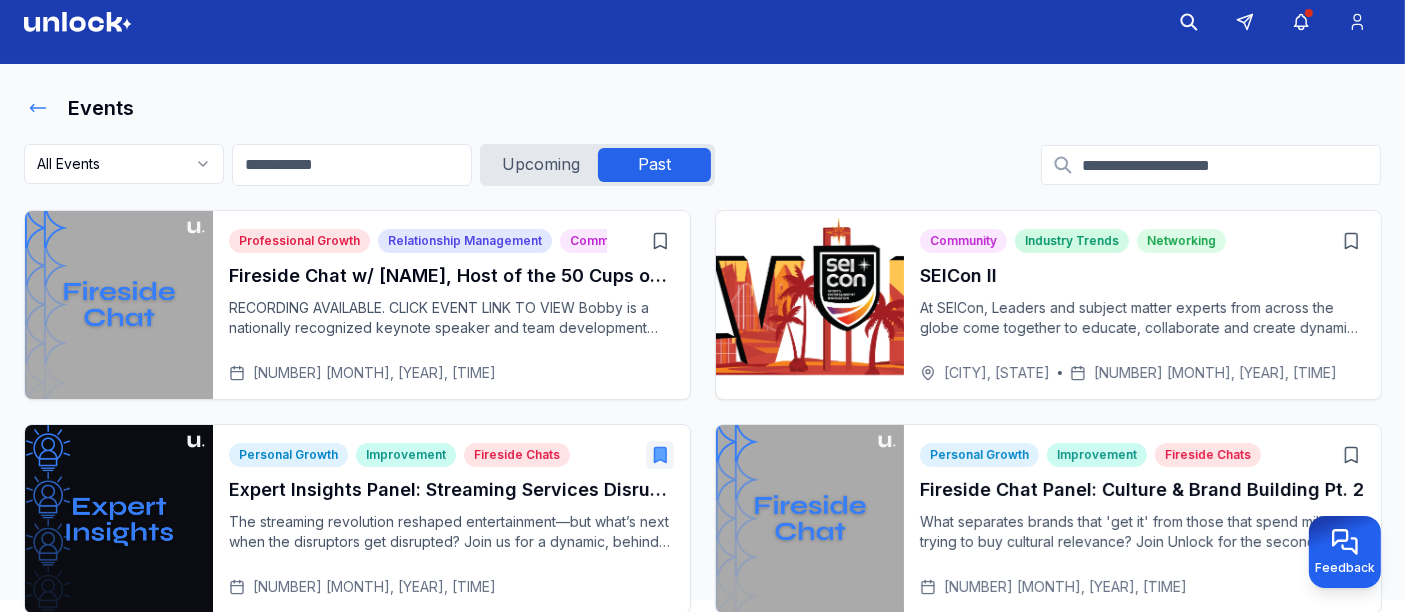 click 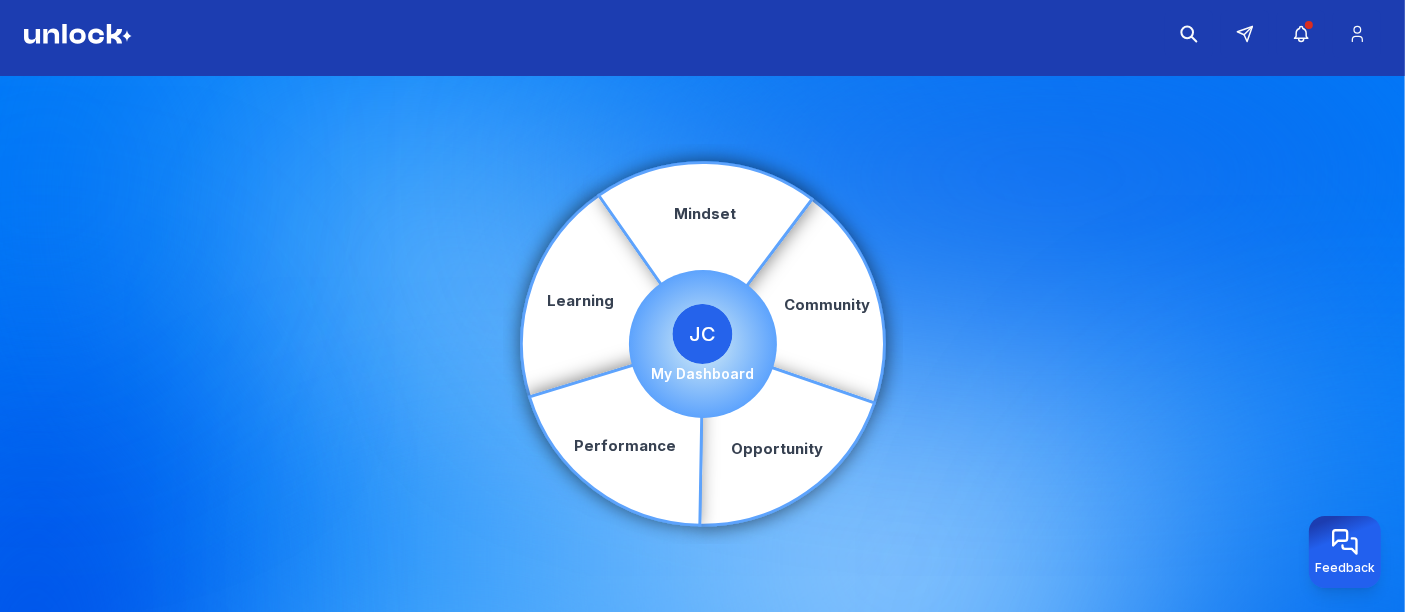 scroll, scrollTop: 0, scrollLeft: 0, axis: both 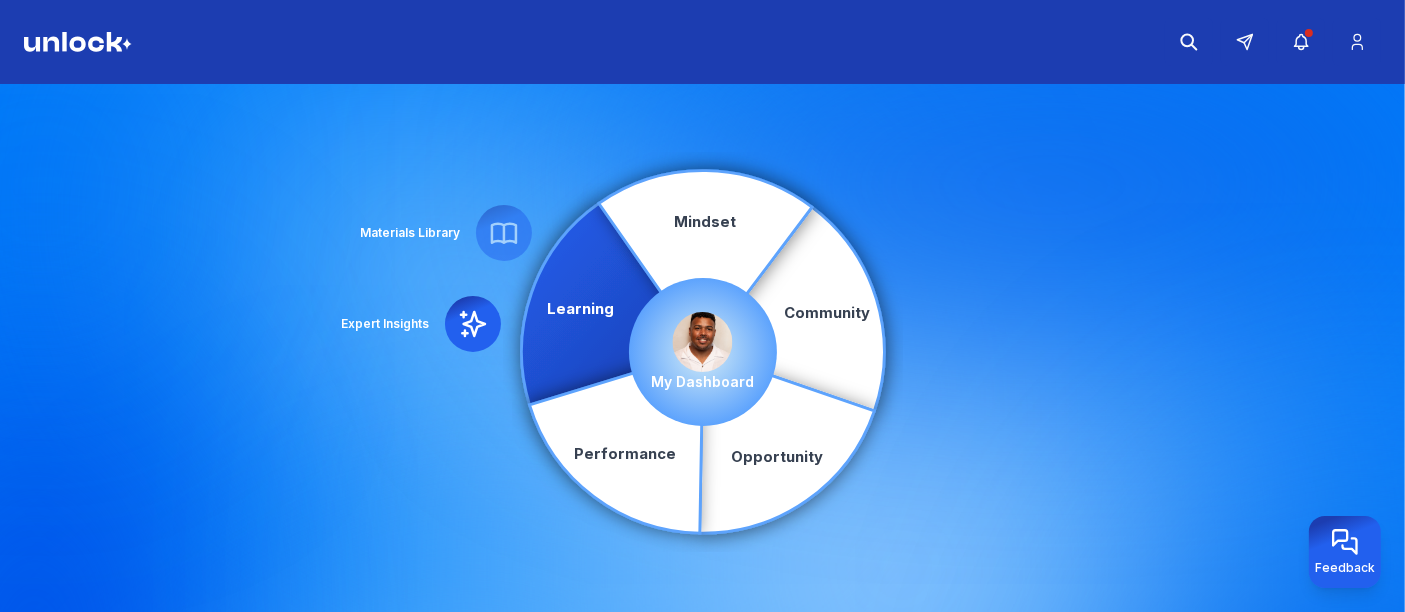 click at bounding box center (703, 342) 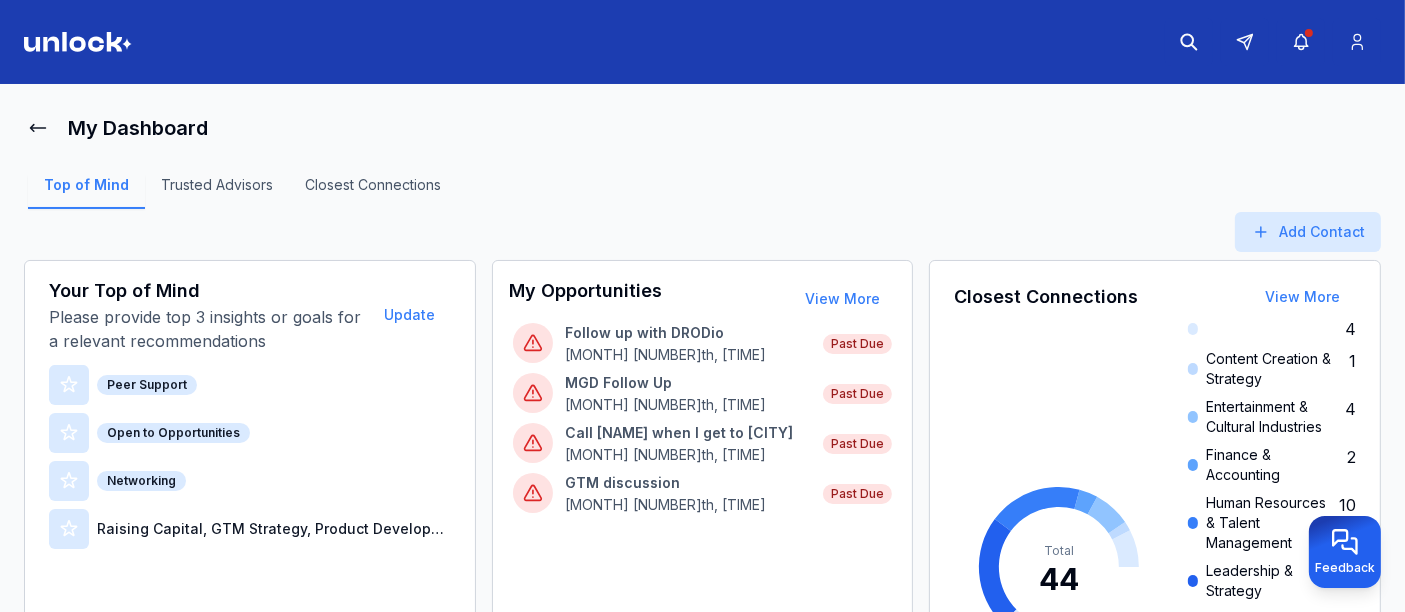 scroll, scrollTop: 111, scrollLeft: 0, axis: vertical 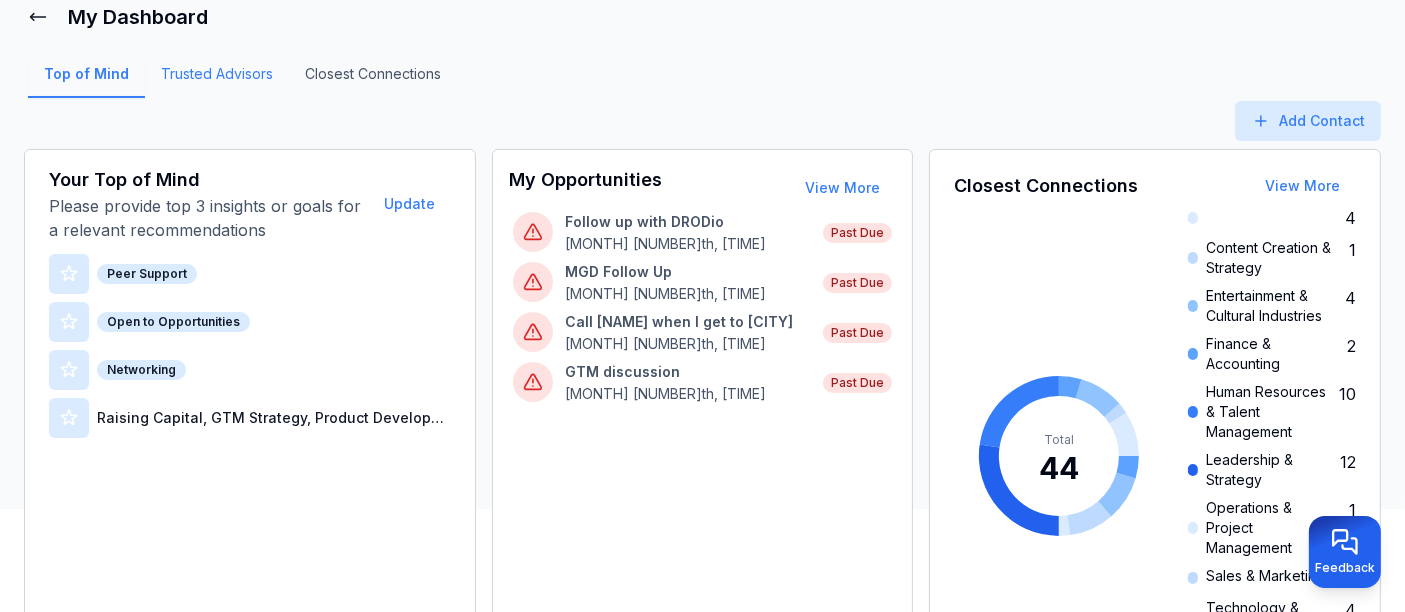 click on "Trusted Advisors" at bounding box center [217, 81] 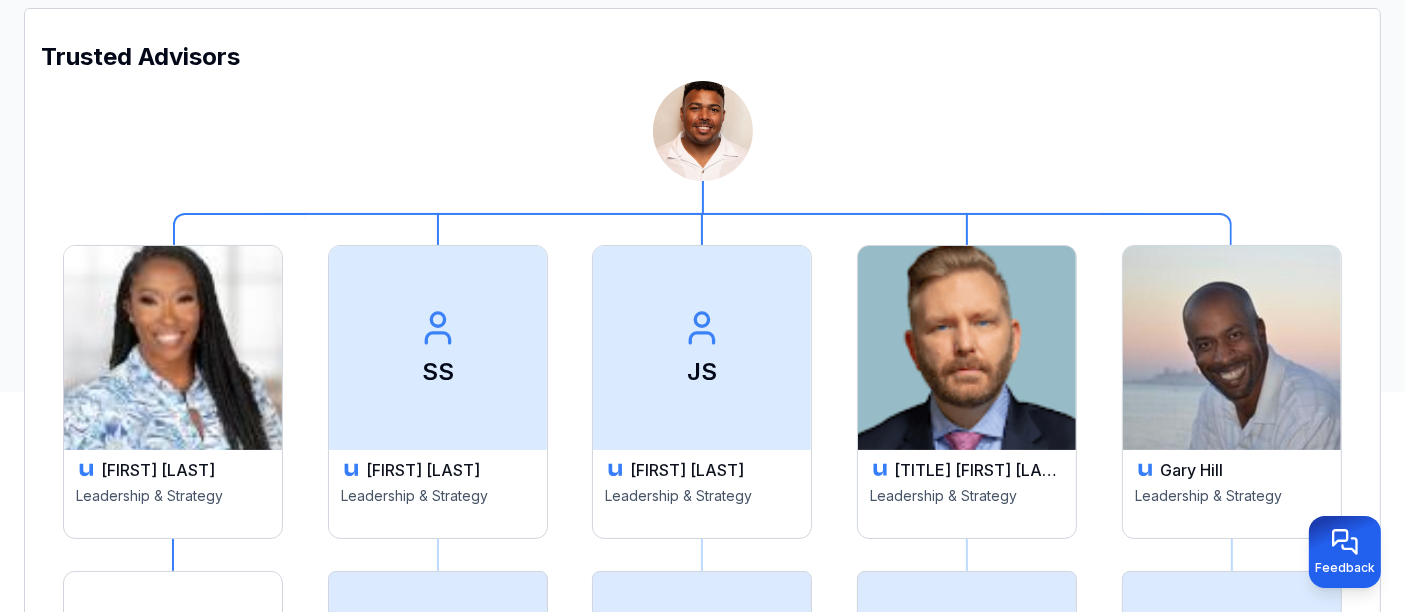 scroll, scrollTop: 222, scrollLeft: 0, axis: vertical 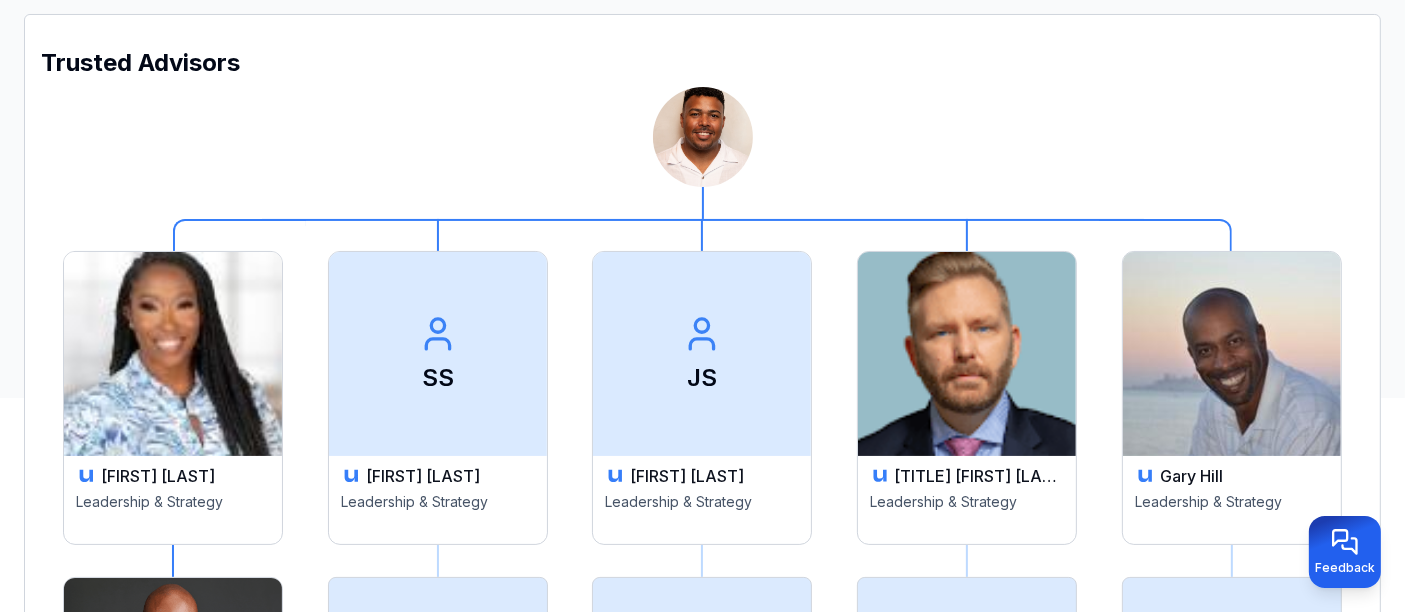 click on "[FIRST] [LAST] Leadership & Strategy" at bounding box center [173, 500] 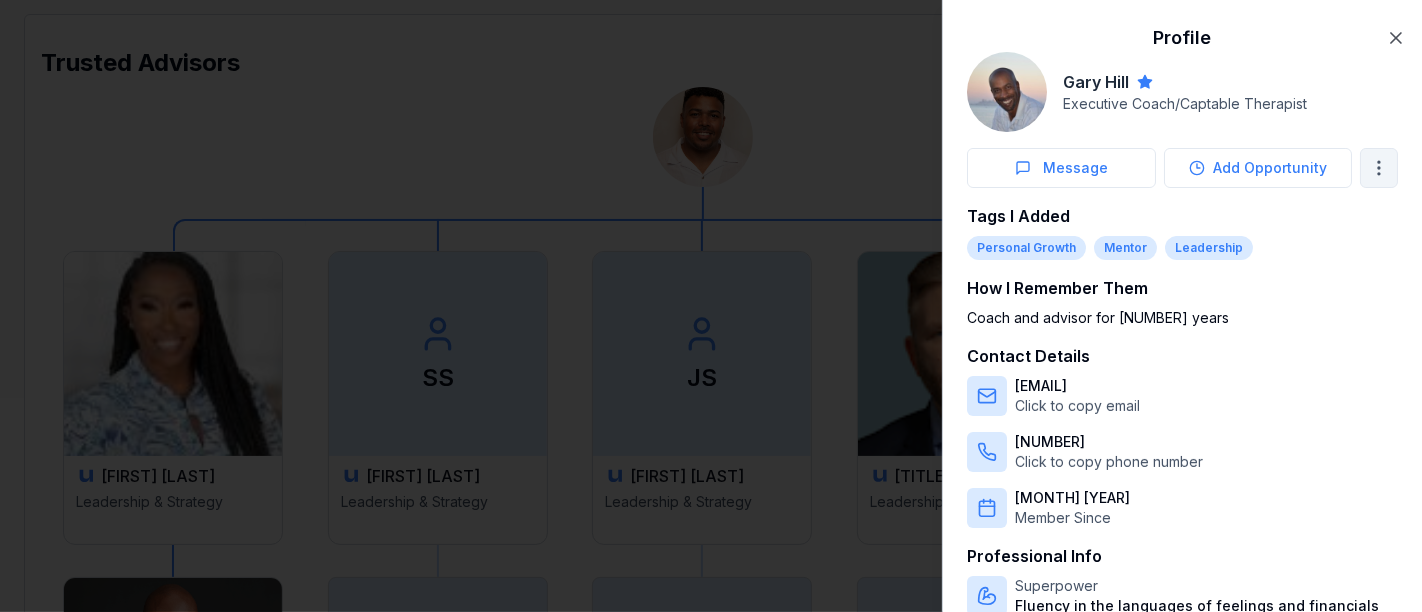 click on "My Dashboard Top of Mind Trusted Advisors Closest Connections Trusted Advisors [NAME] Leadership & Strategy [NAME] [NAME] [NAME] [NAME] Leadership & Strategy [NAME] Leadership & Strategy [NAME] Sales & Marketing Feedback Create Post Save Idea Create Post Save Idea Create Post Save Idea Create Post Save Idea Create Post Save Idea Create Post Save Idea Create Post Save Idea Create Post Save Idea Profile [NAME] Executive Coach/Captable Therapist Message Add Opportunity Tags I Added Personal Growth Mentor Leadership How I Remember Them Coach and advisor for [NUMBER] years Contact Details [EMAIL] Click to copy email [NUMBER] Click to copy phone number [MONTH] [YEAR] Member Since Professional Info Superpower Fluency in the languages of feelings and financials Area of Expertise Leadership & Strategy Top Of Mind Unlock Insights Fireside Chats Leadership Empty Connected Socials LinkedIn Click to open Close" at bounding box center [702, 84] 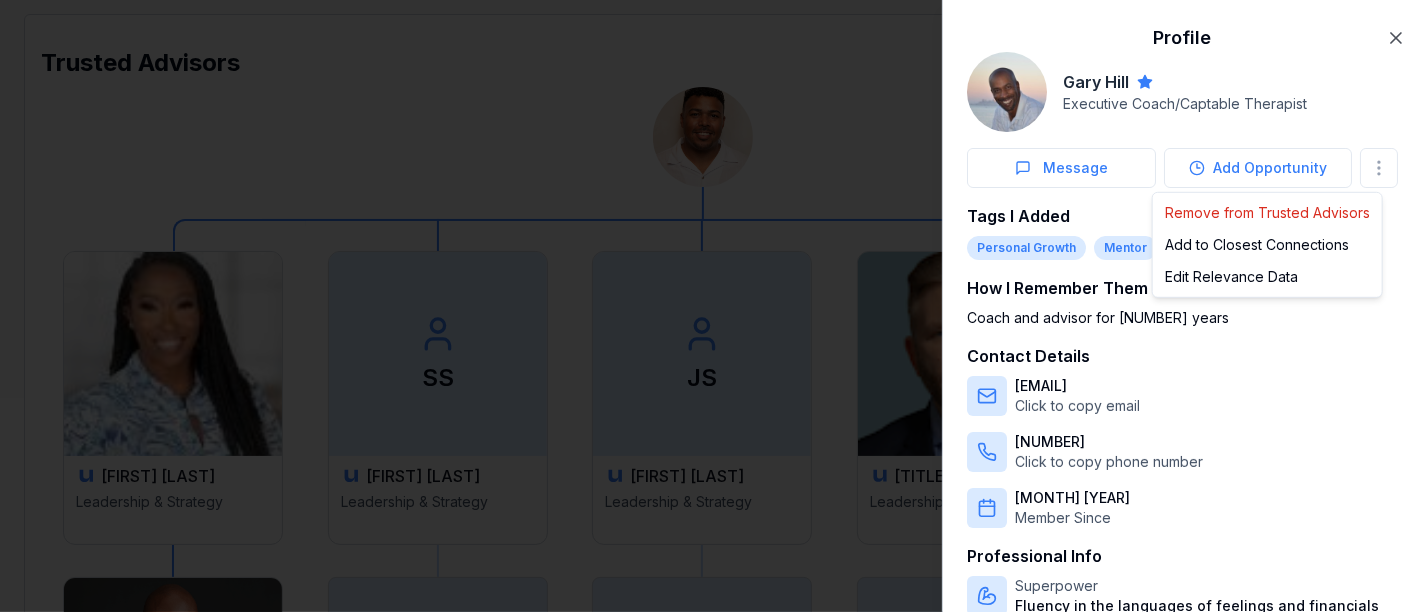 click at bounding box center (711, 306) 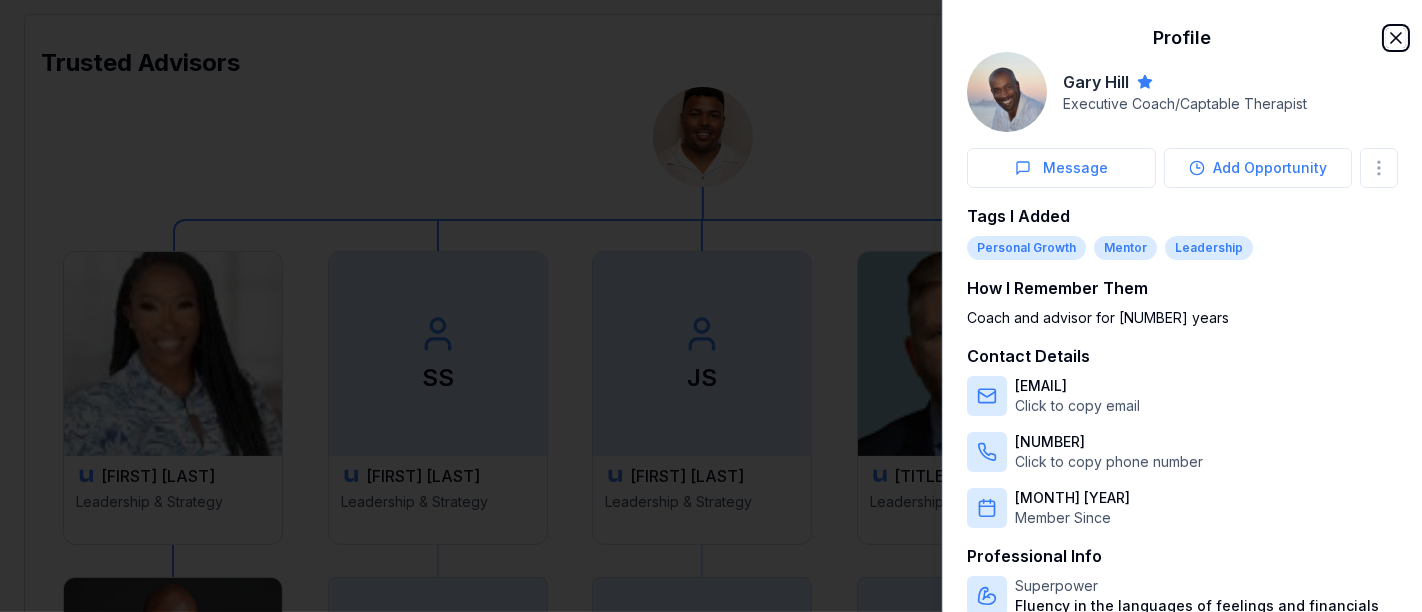 click 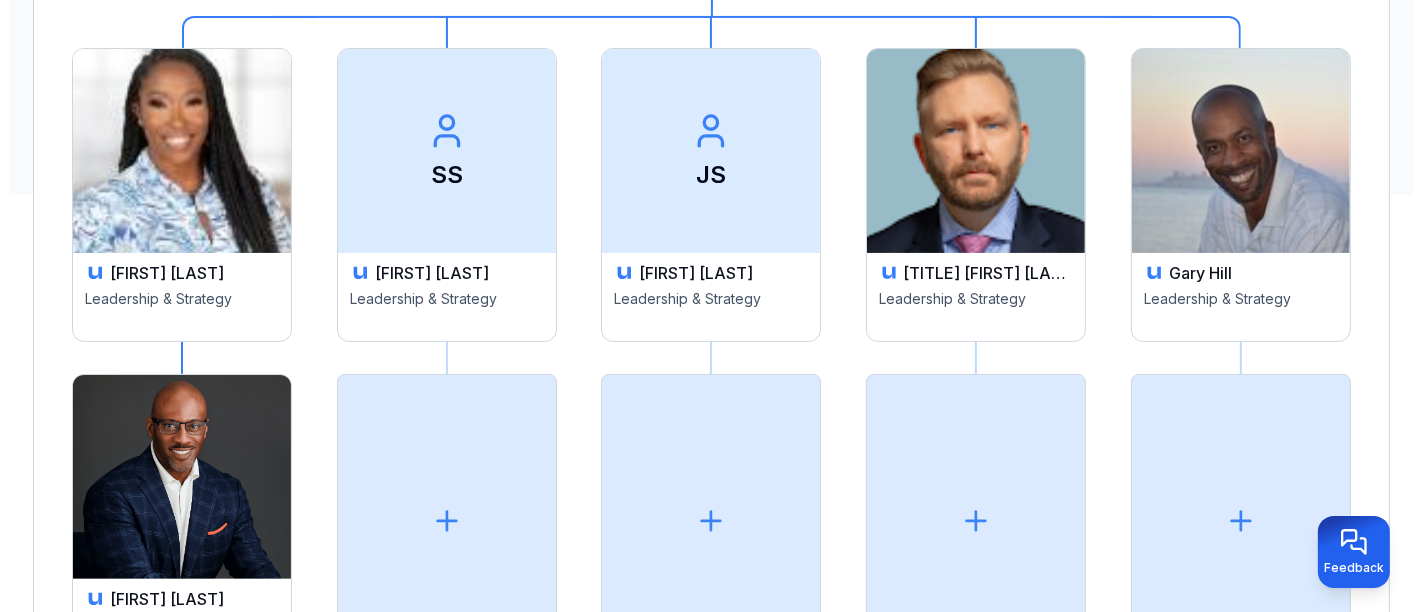 scroll, scrollTop: 555, scrollLeft: 0, axis: vertical 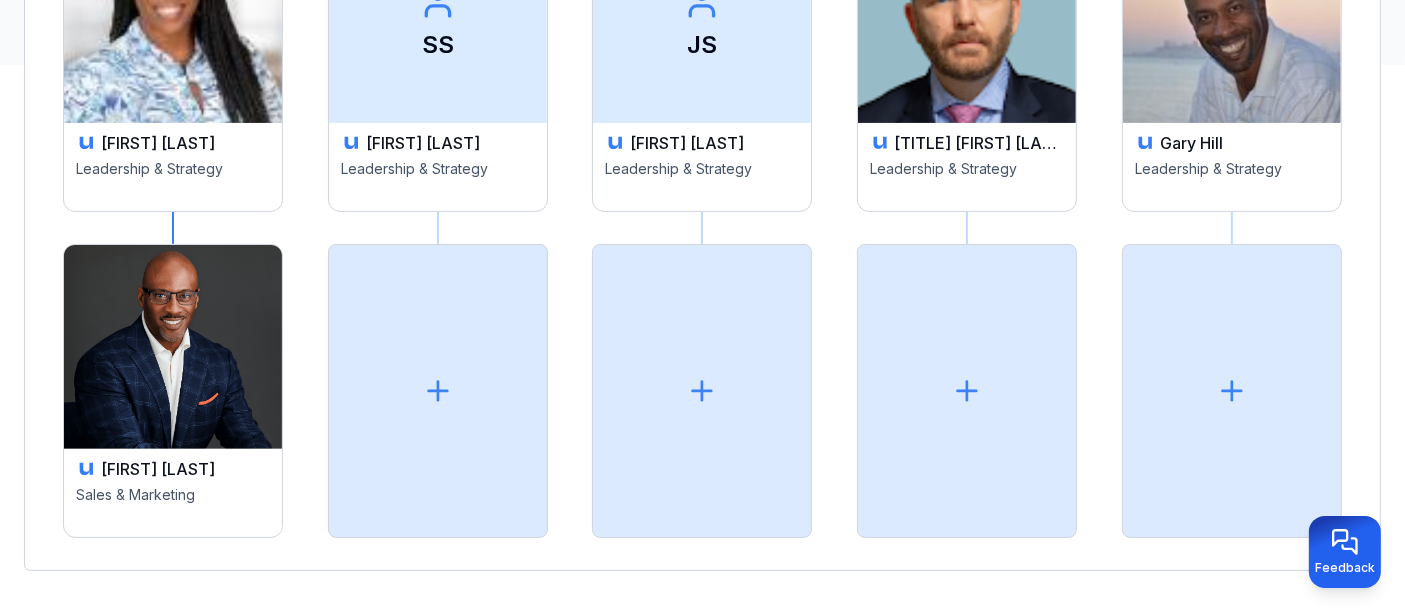 click on "[FIRST] [LAST]" at bounding box center (158, 143) 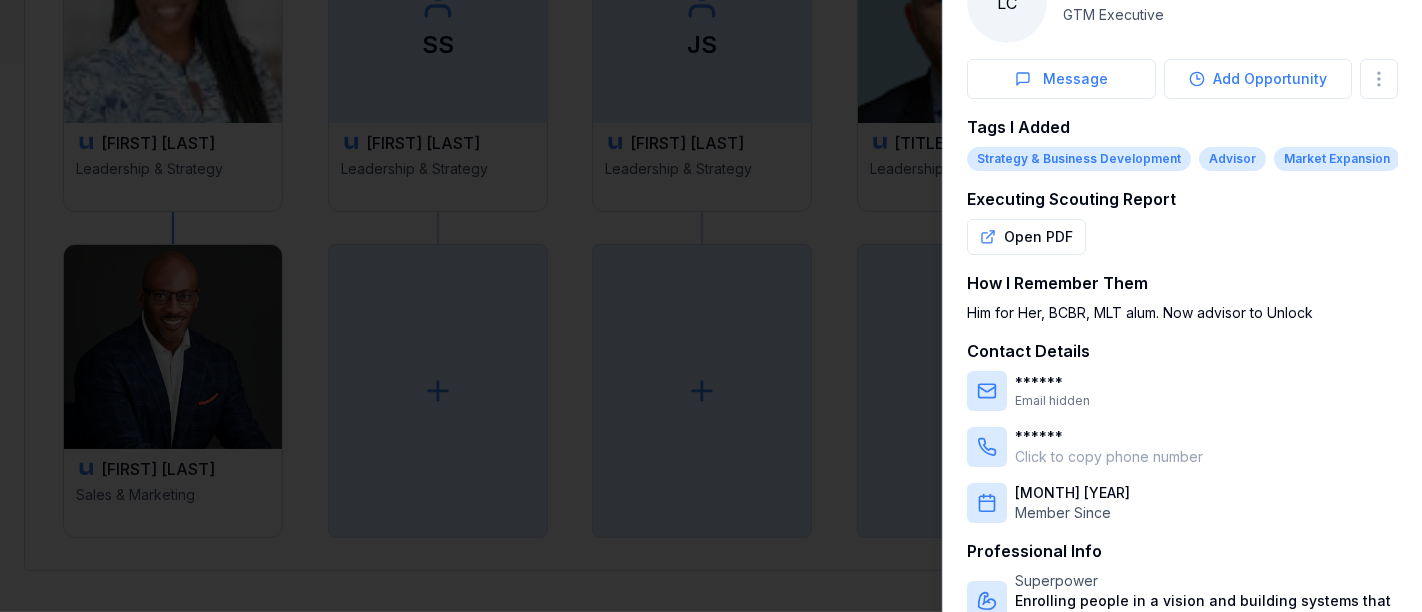 scroll, scrollTop: 70, scrollLeft: 0, axis: vertical 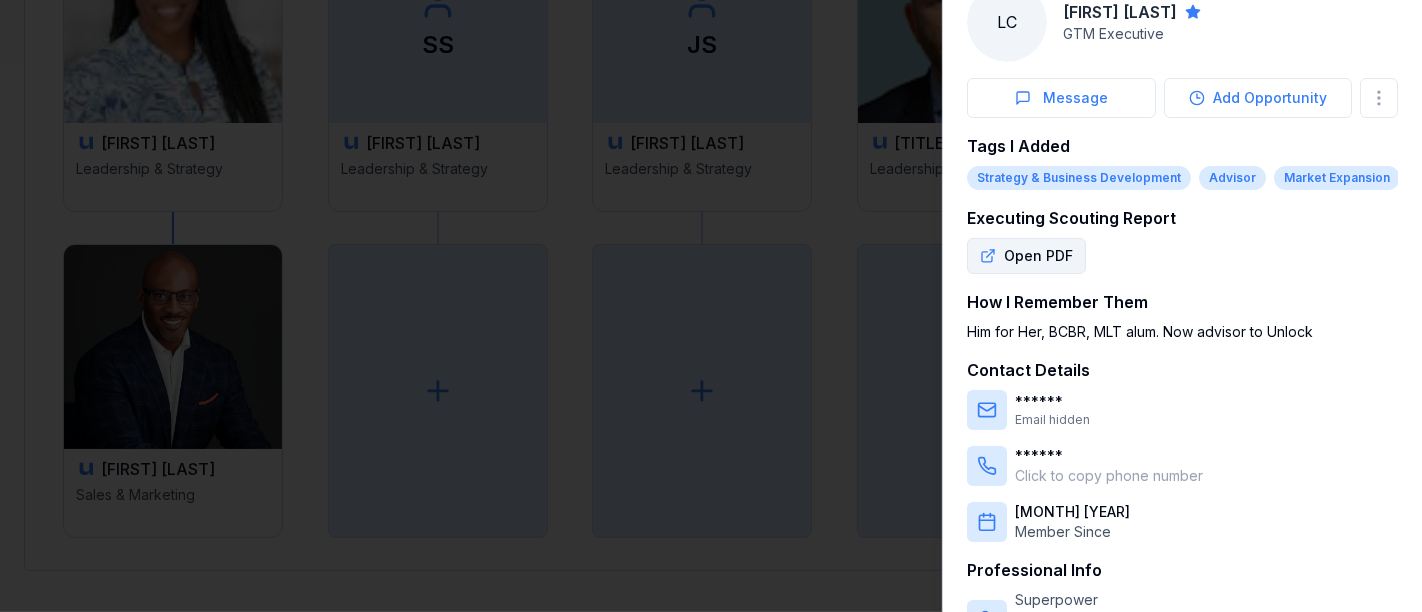 click on "Open PDF" at bounding box center [1026, 256] 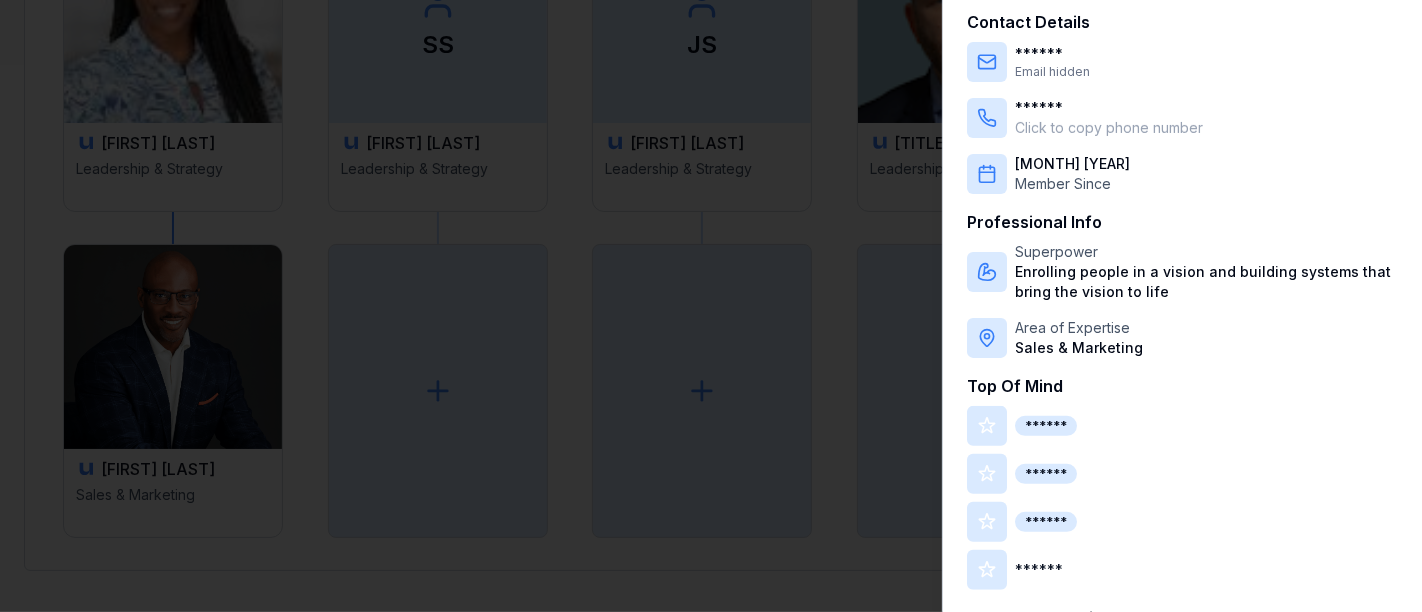scroll, scrollTop: 514, scrollLeft: 0, axis: vertical 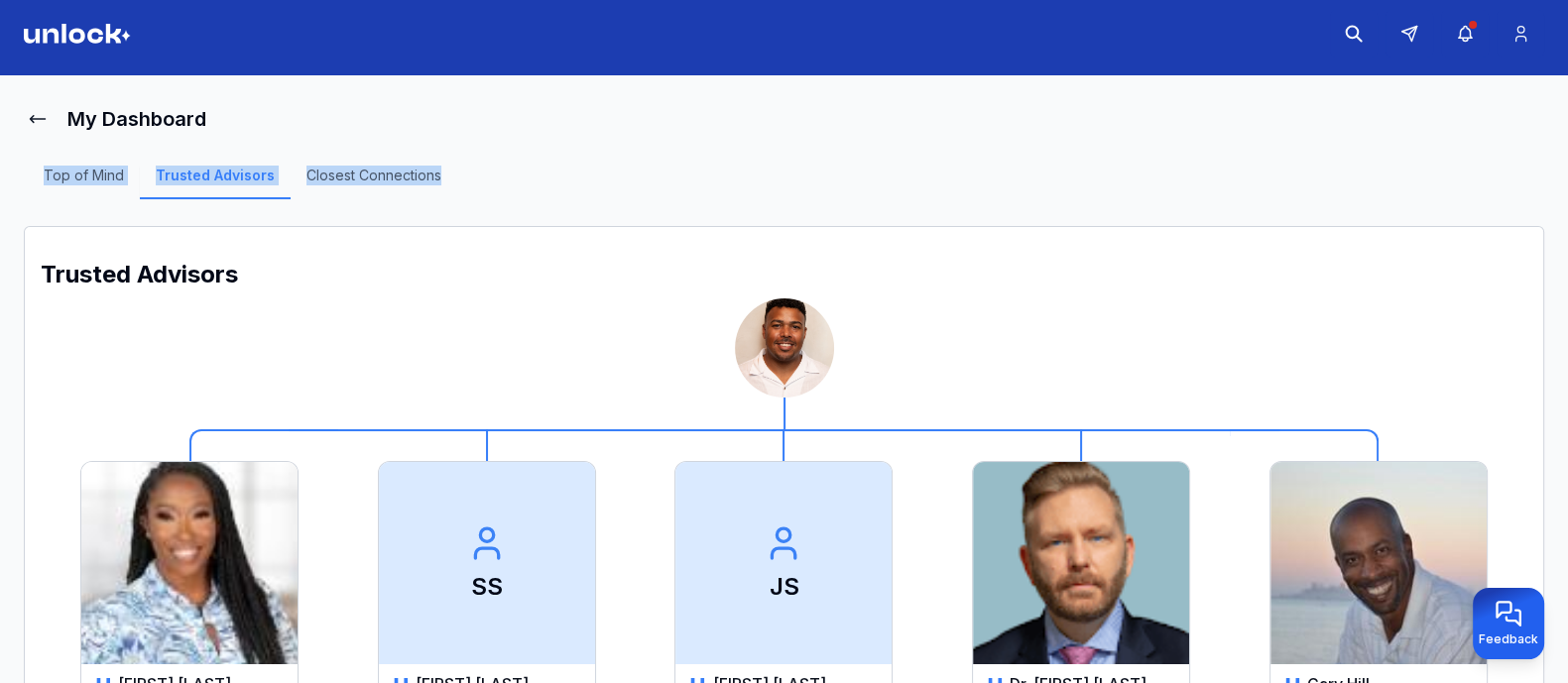 drag, startPoint x: 944, startPoint y: 12, endPoint x: 1092, endPoint y: 138, distance: 194.37078 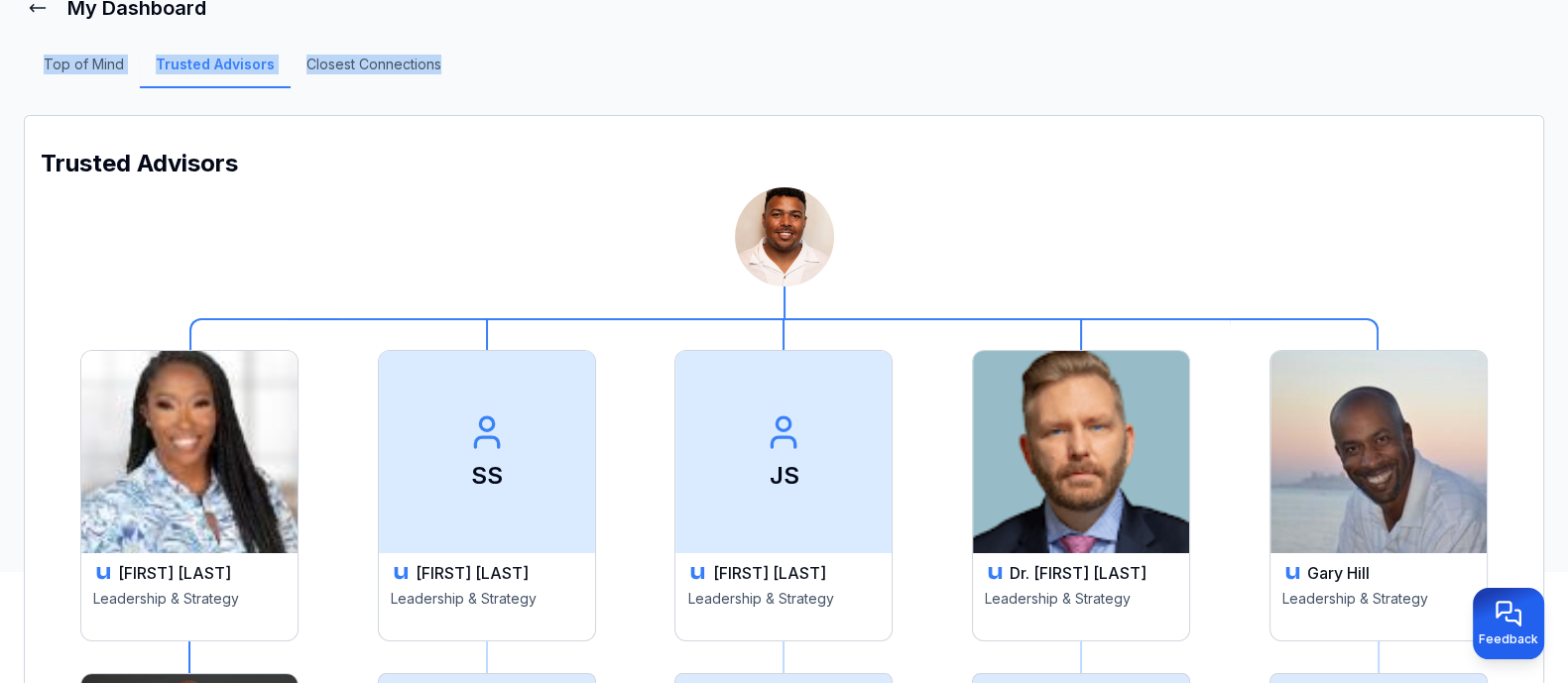 scroll, scrollTop: 0, scrollLeft: 0, axis: both 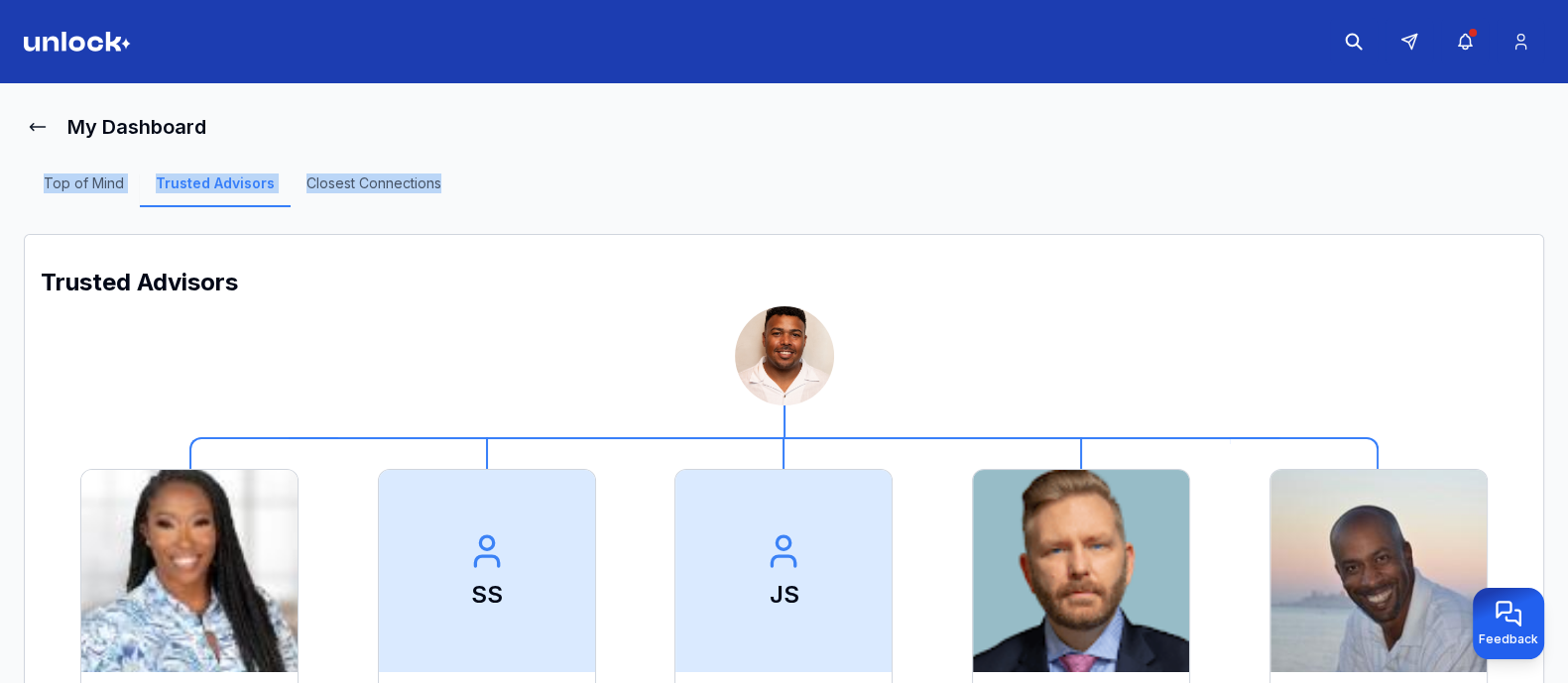 click on "My Dashboard" at bounding box center (784, 127) 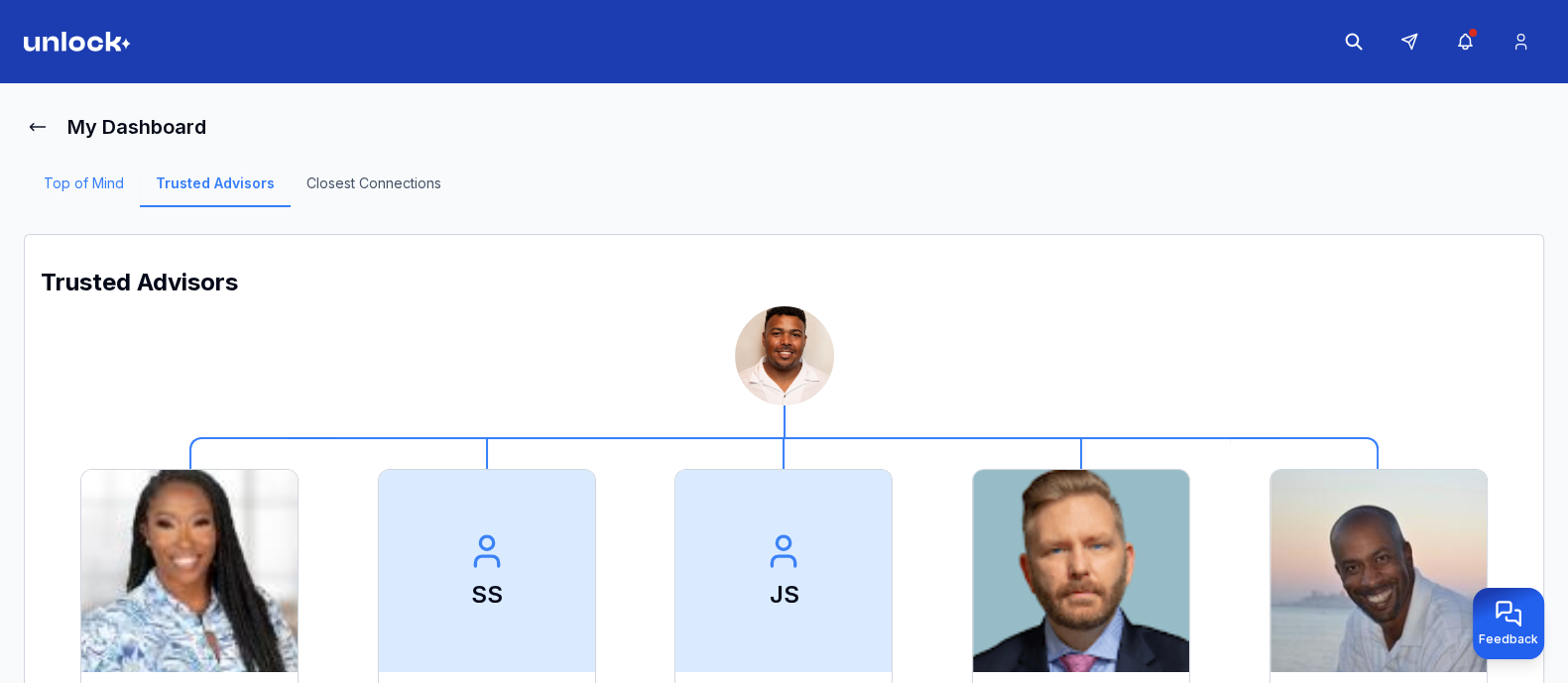 click on "Top of Mind" at bounding box center (83, 190) 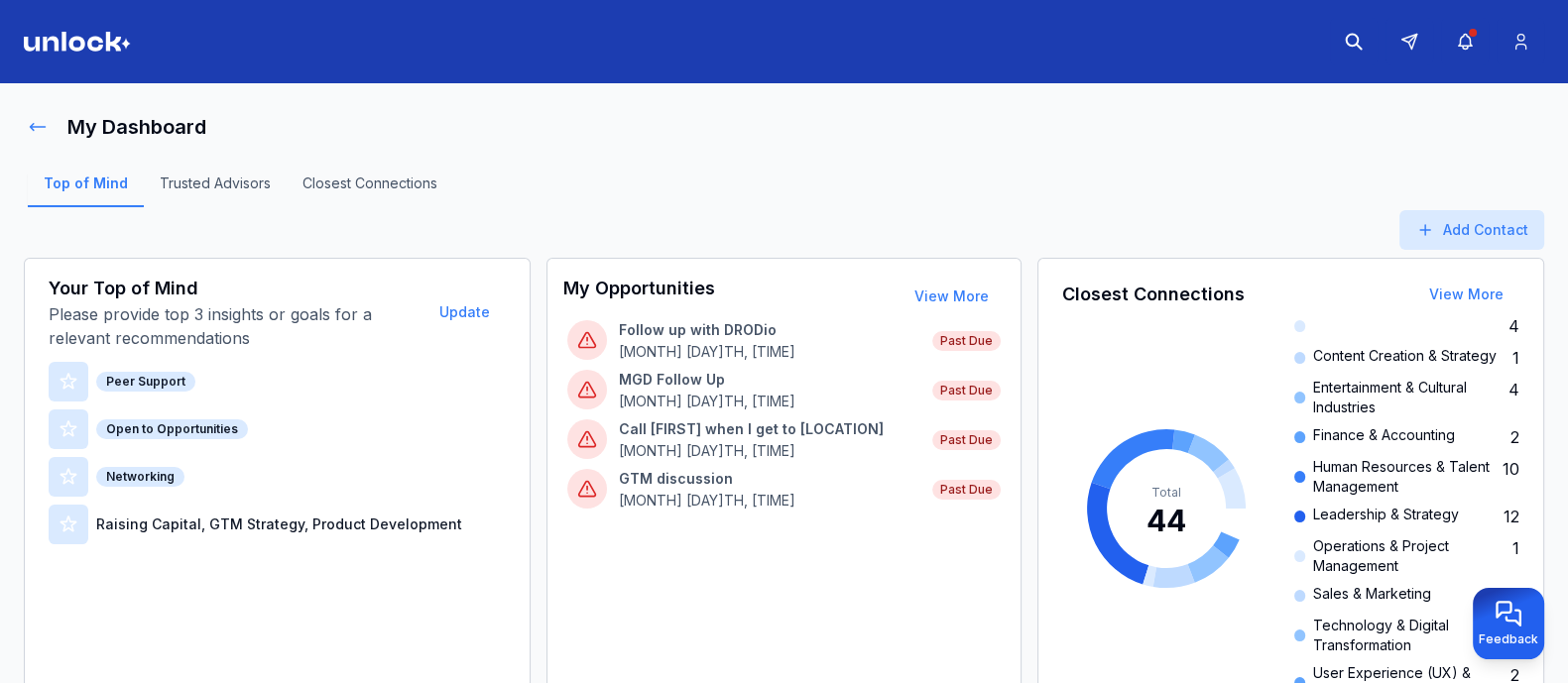click 